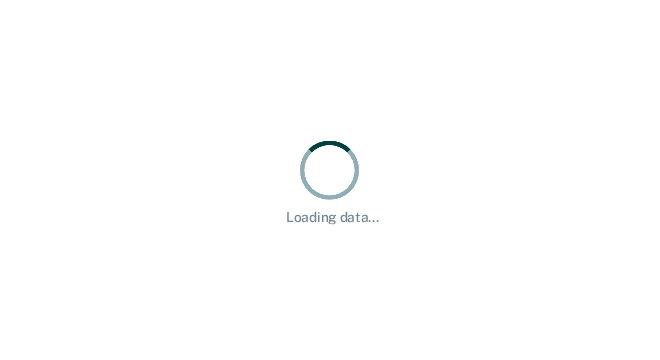 scroll, scrollTop: 0, scrollLeft: 0, axis: both 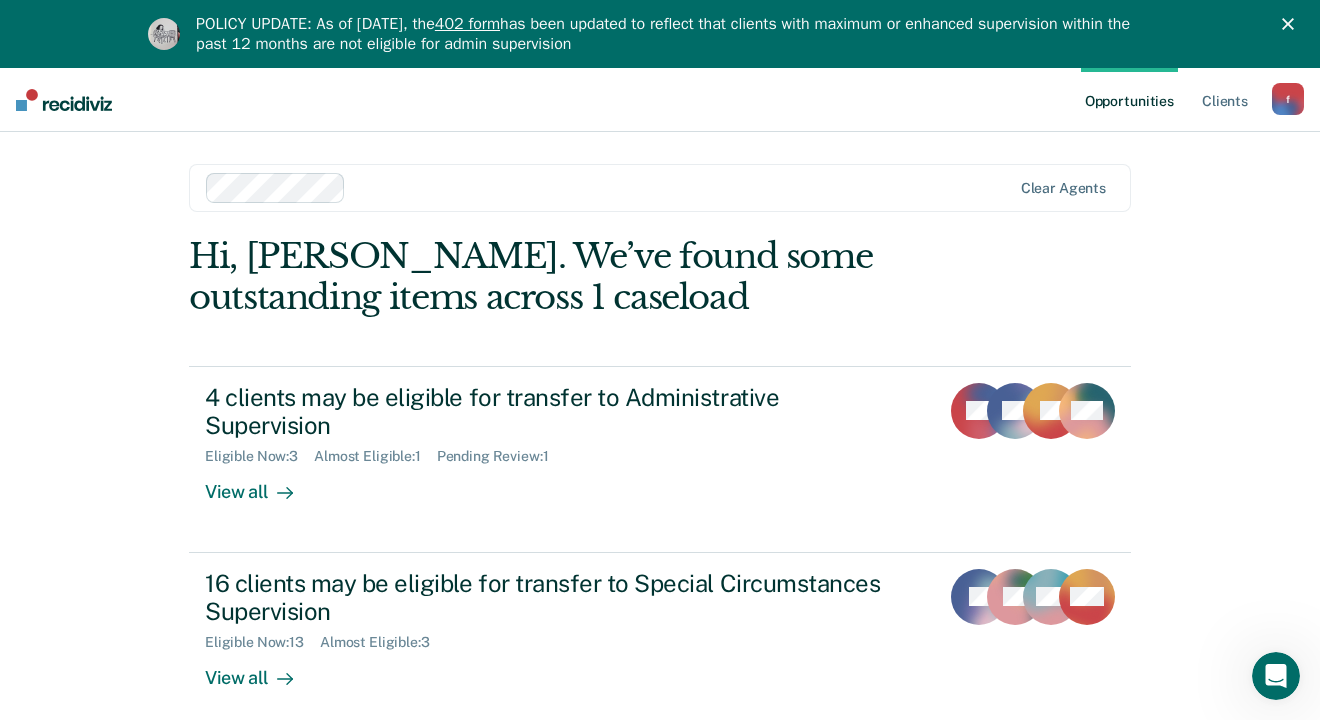 click on "Opportunities Client s [EMAIL_ADDRESS][DOMAIN_NAME] f Profile How it works Log Out Clear   agents Hi, [PERSON_NAME]. We’ve found some outstanding items across 1 caseload 4 clients may be eligible for transfer to Administrative Supervision Eligible Now :  3 Almost Eligible :  1 Pending Review :  1 View all   DB PC EF NM 16 clients may be eligible for transfer to Special Circumstances Supervision Eligible Now :  13 Almost Eligible :  3 View all   CJ TS MS + 13" at bounding box center [660, 428] 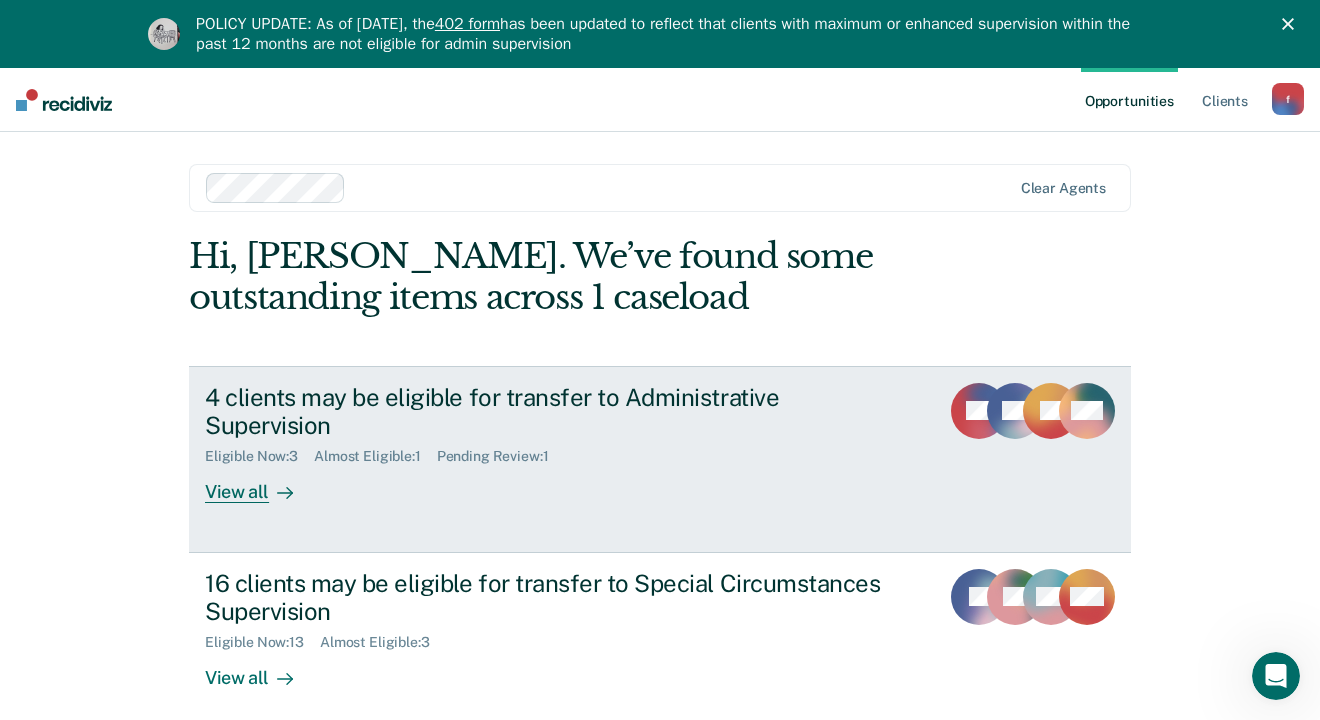 click at bounding box center [281, 492] 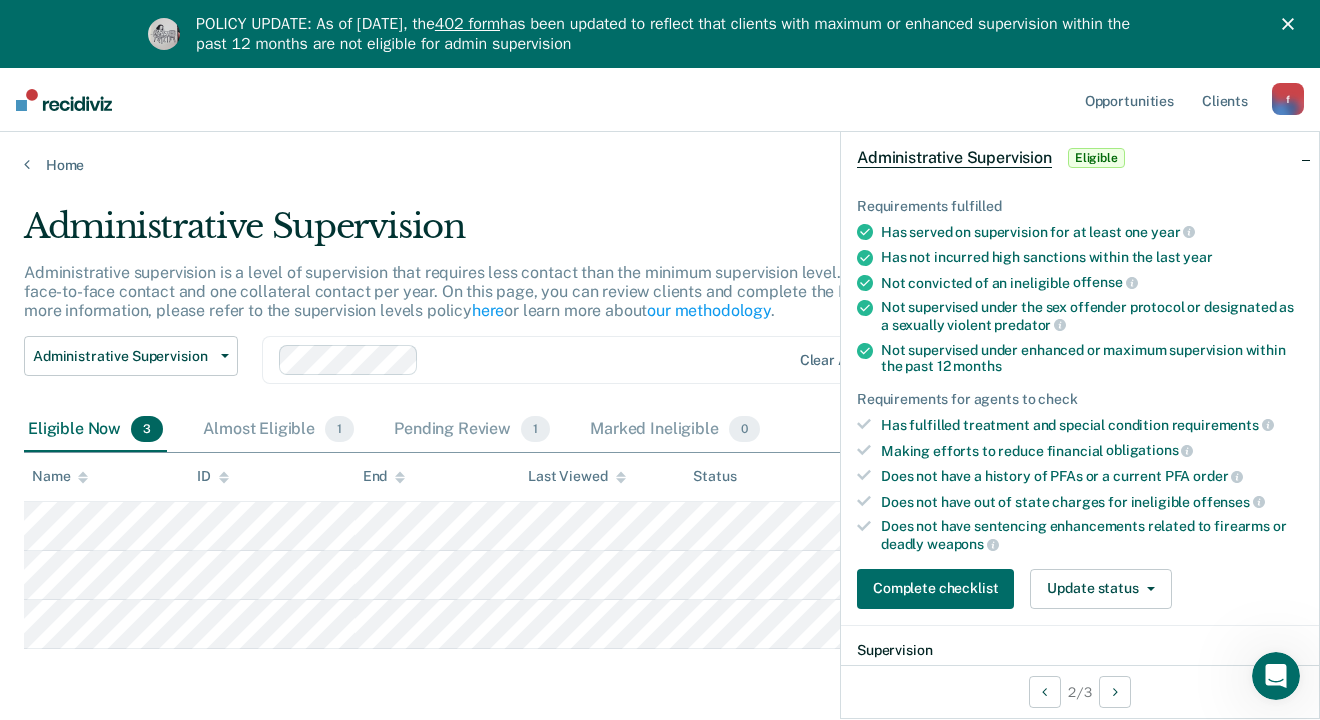 scroll, scrollTop: 106, scrollLeft: 0, axis: vertical 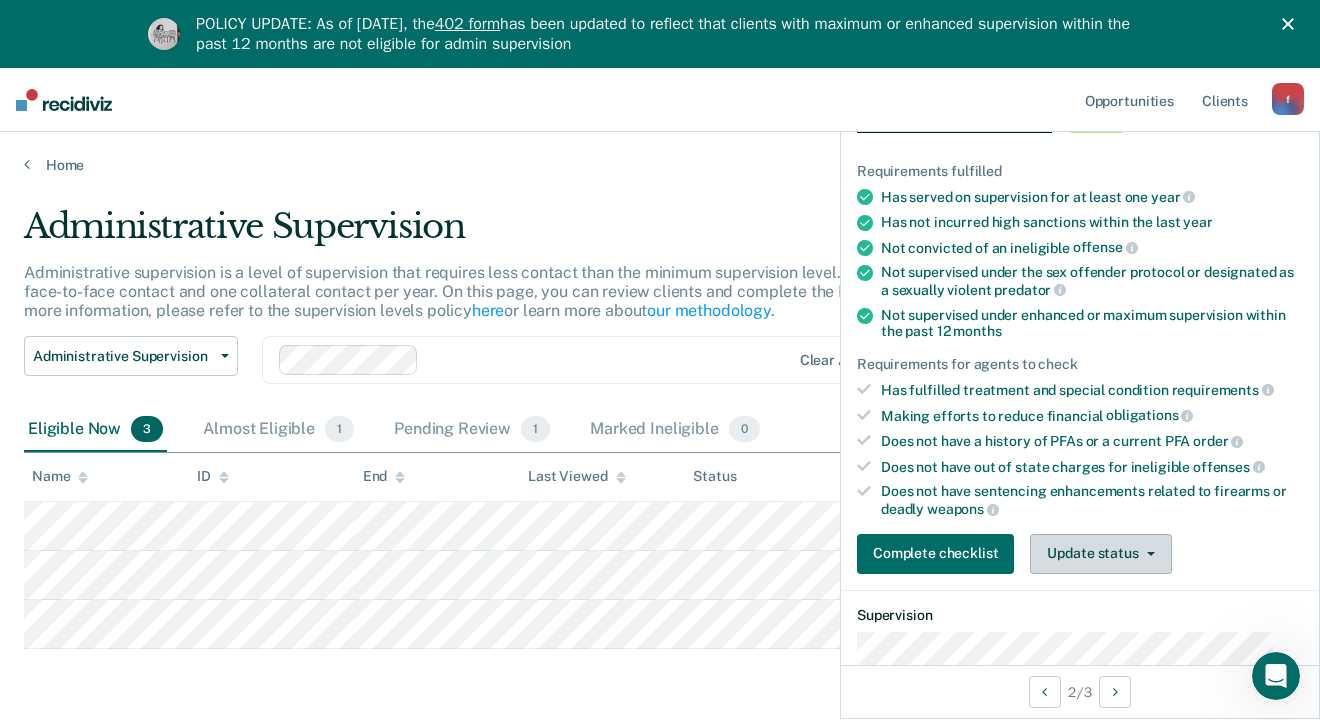 click 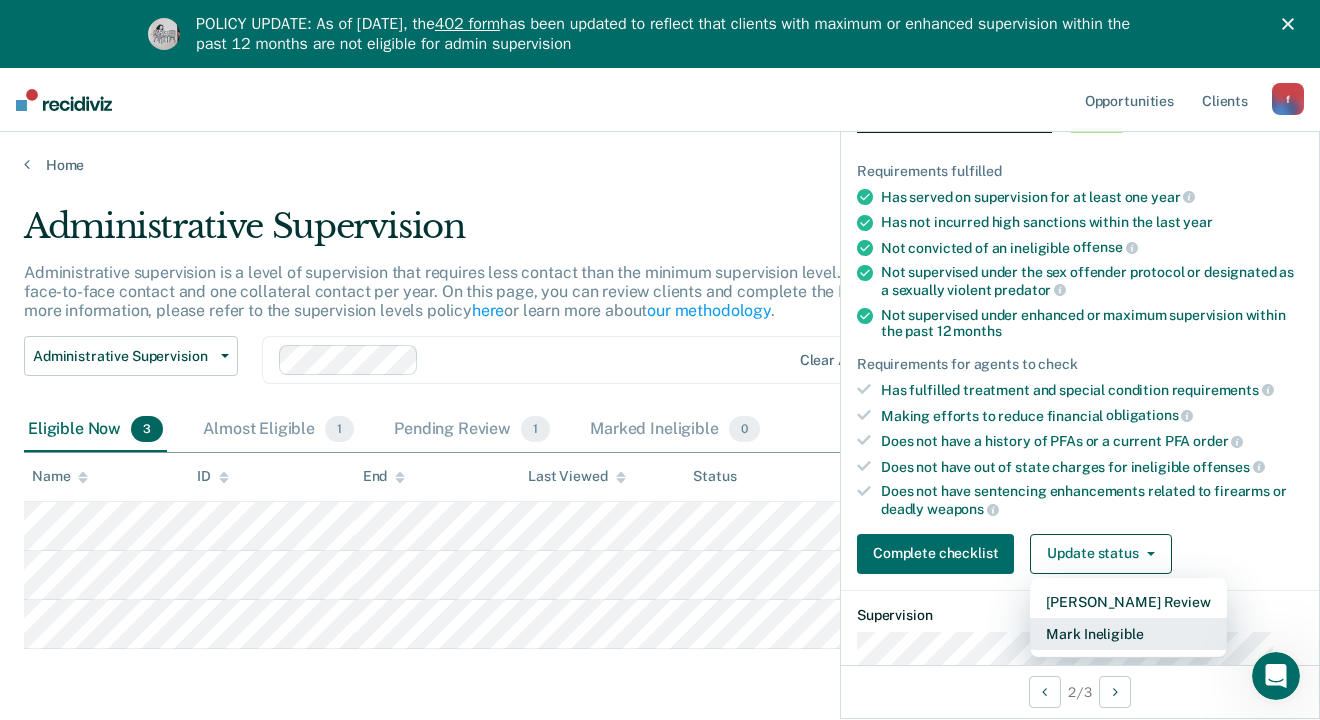 click on "Mark Ineligible" at bounding box center [1128, 634] 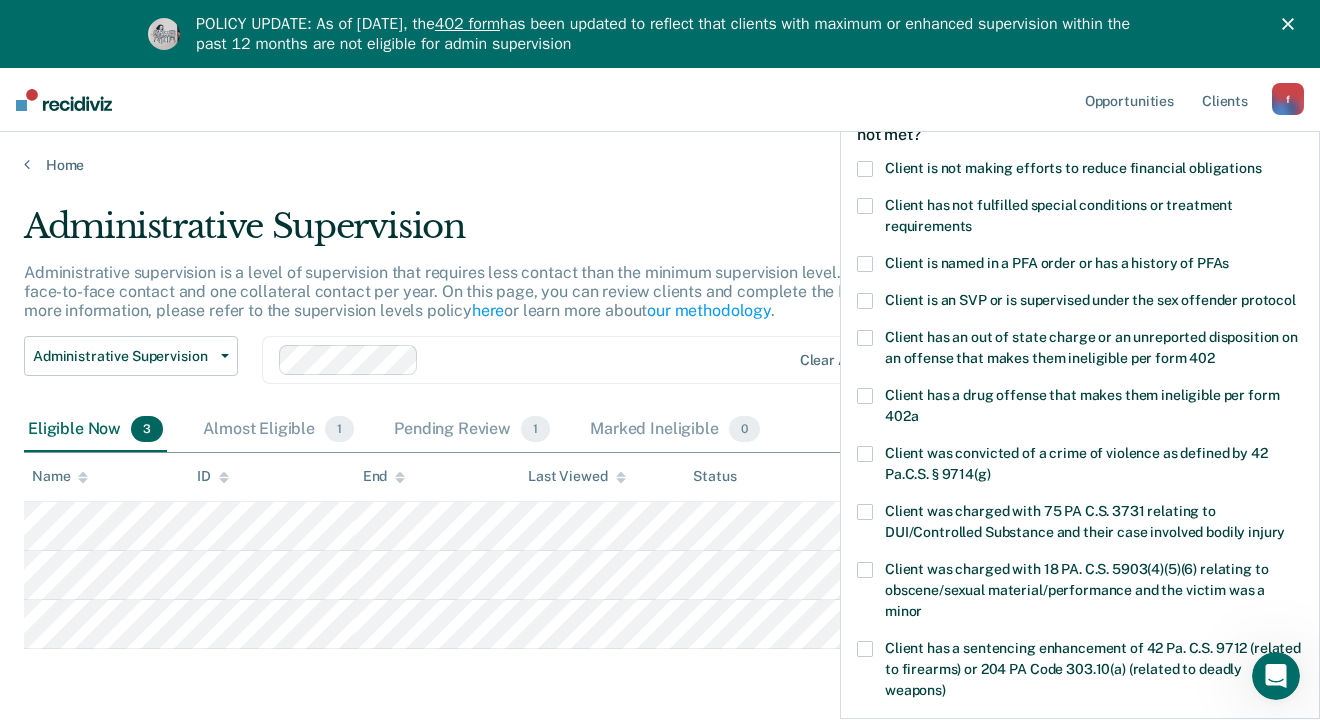 click at bounding box center [865, 169] 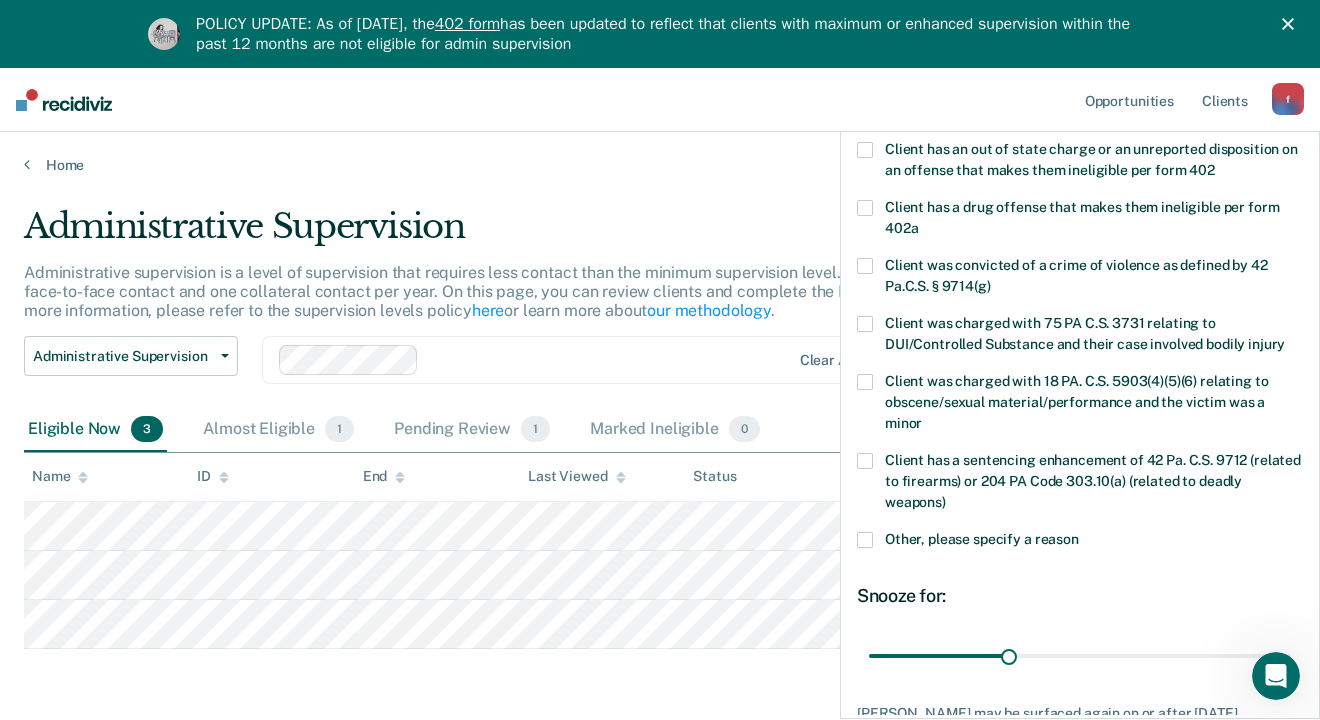scroll, scrollTop: 283, scrollLeft: 0, axis: vertical 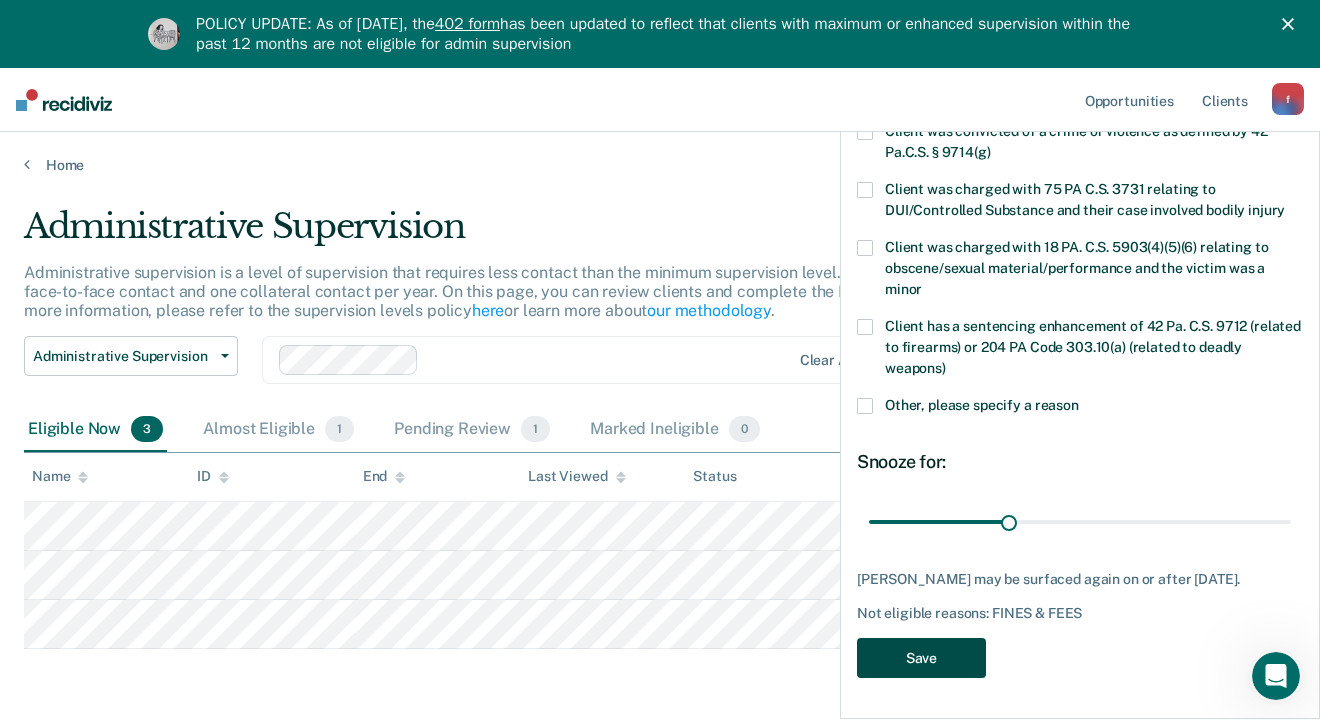 click on "Save" at bounding box center [921, 658] 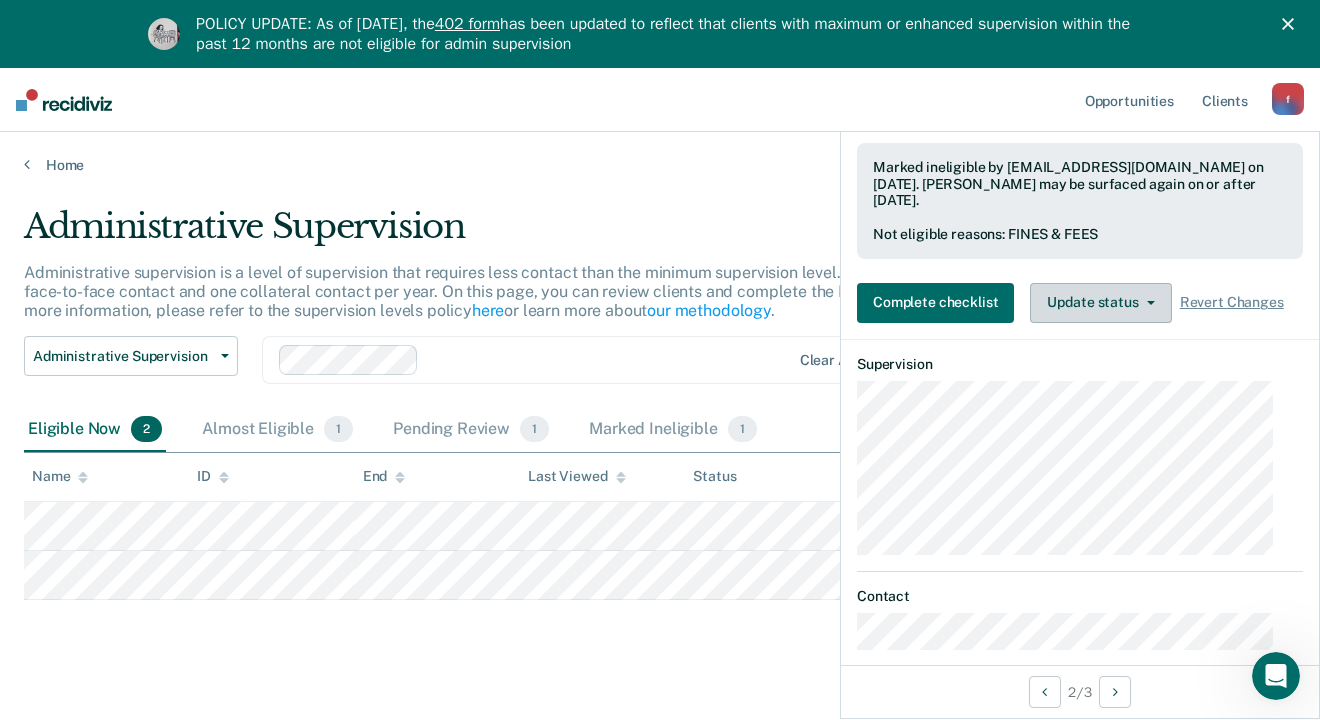 click at bounding box center [1147, 303] 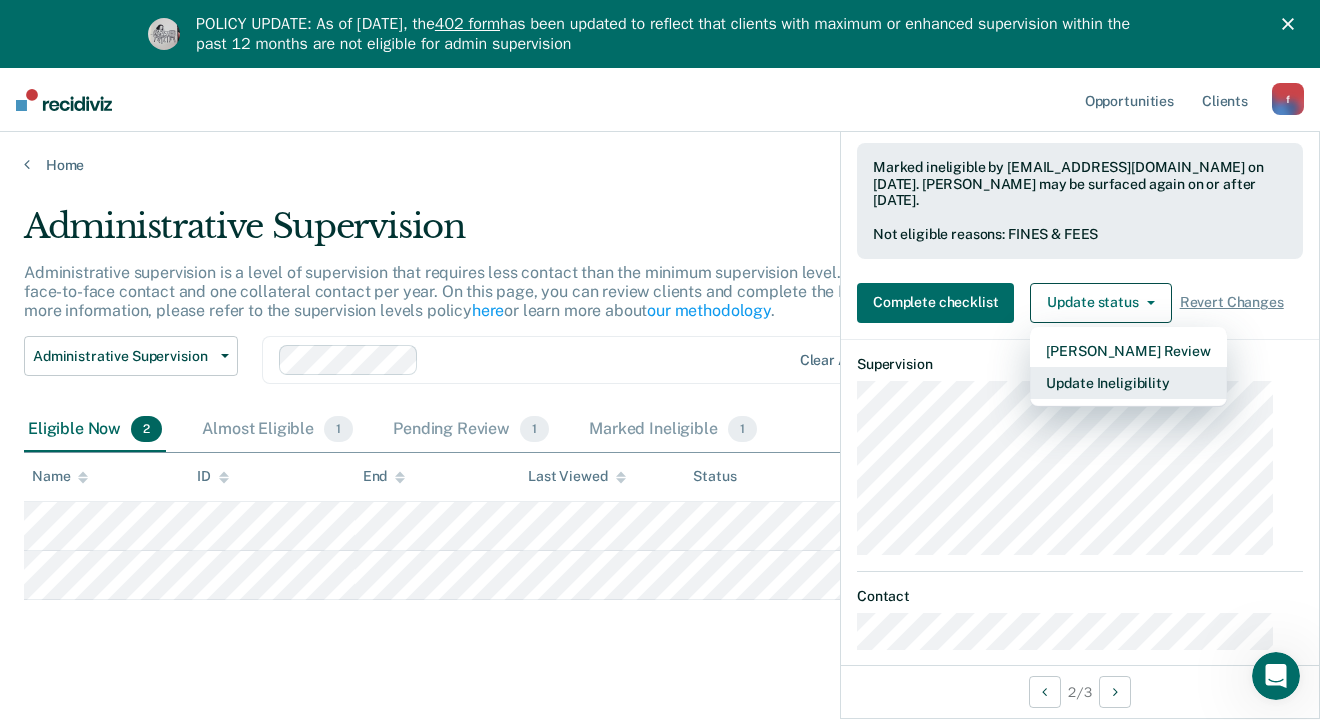 click on "Update Ineligibility" at bounding box center (1128, 383) 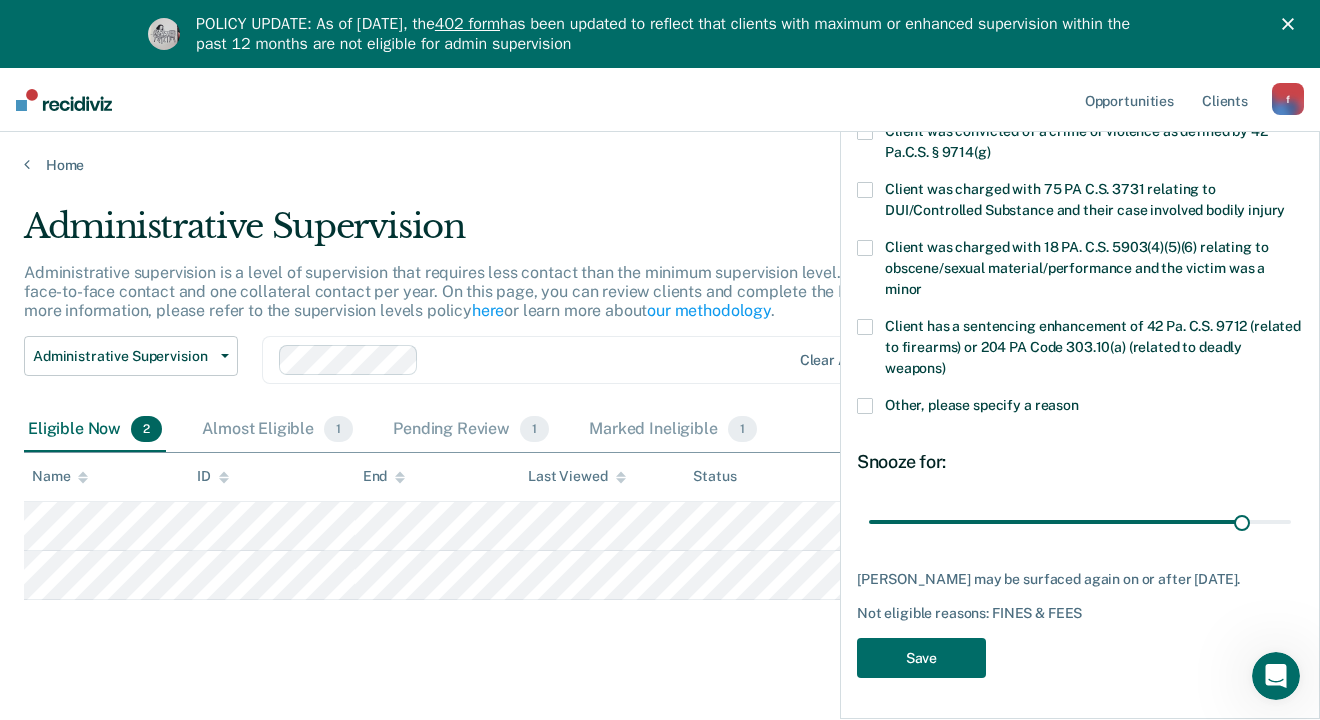 type on "81" 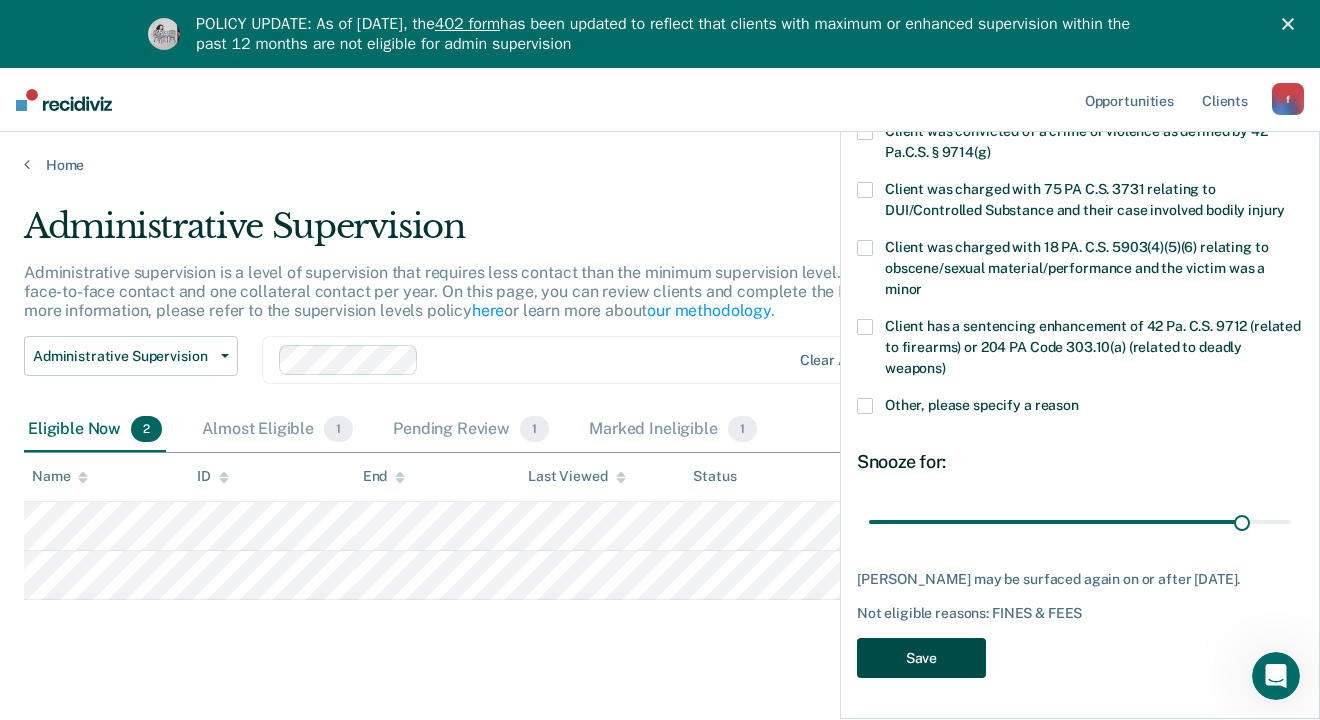 click on "Save" at bounding box center (921, 658) 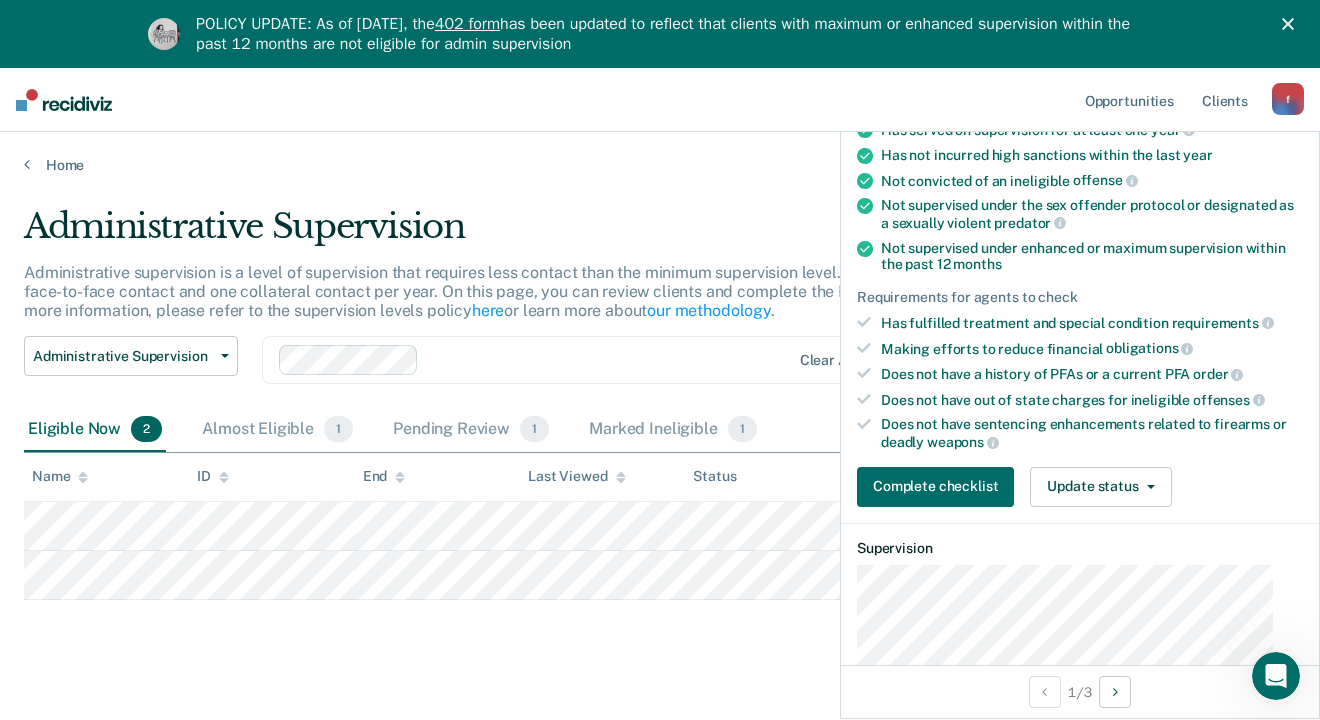 scroll, scrollTop: 174, scrollLeft: 0, axis: vertical 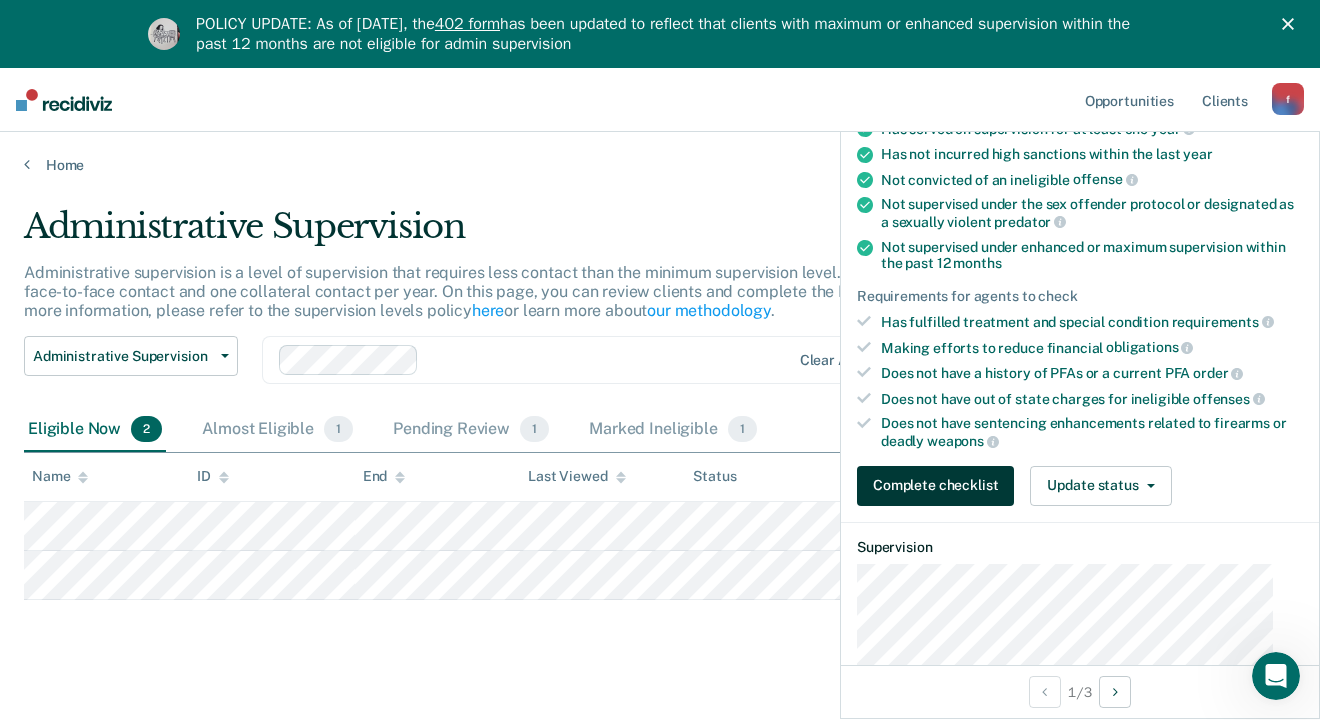 click on "Complete checklist" at bounding box center (935, 486) 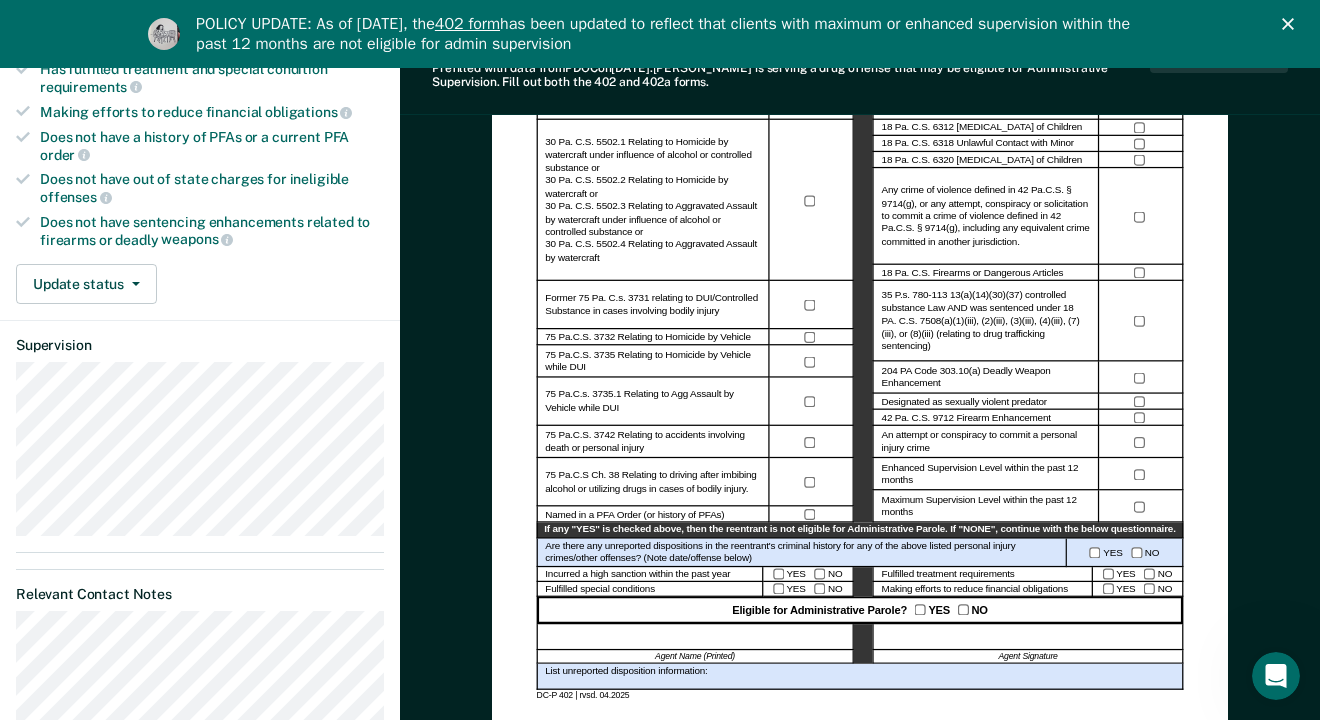 scroll, scrollTop: 505, scrollLeft: 0, axis: vertical 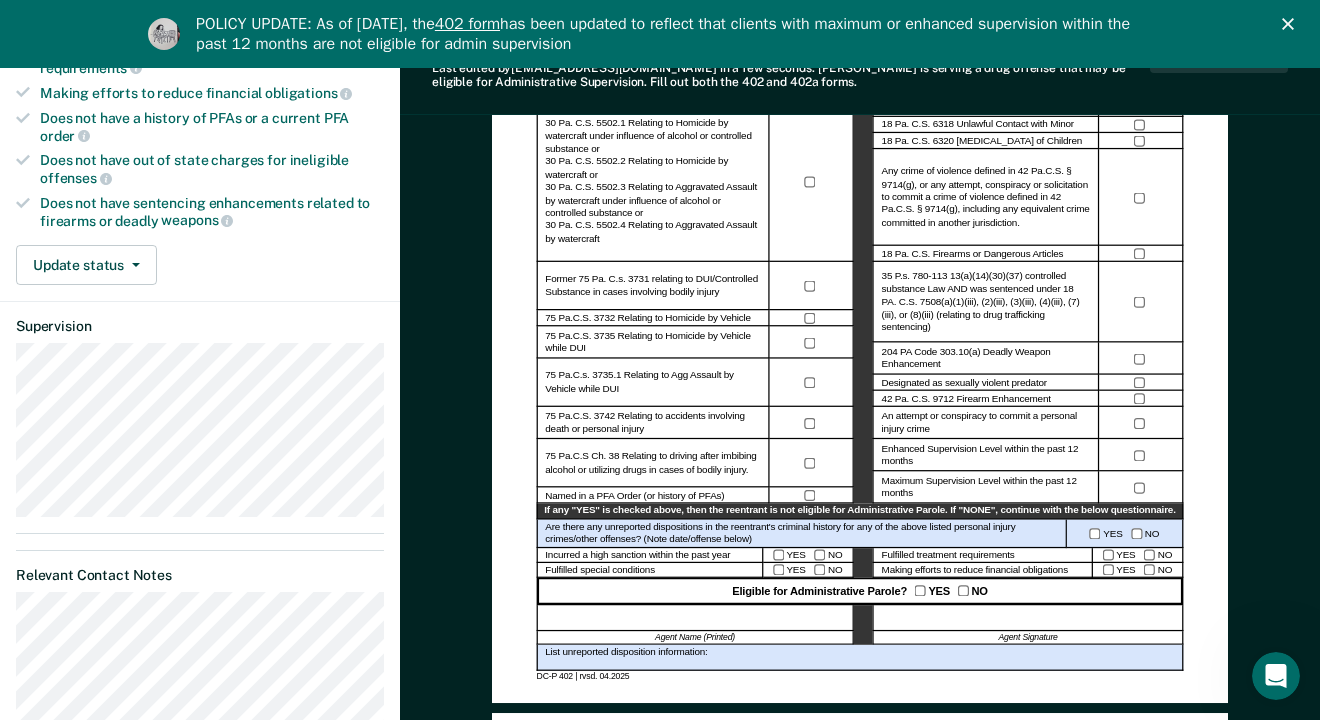 click at bounding box center [695, 617] 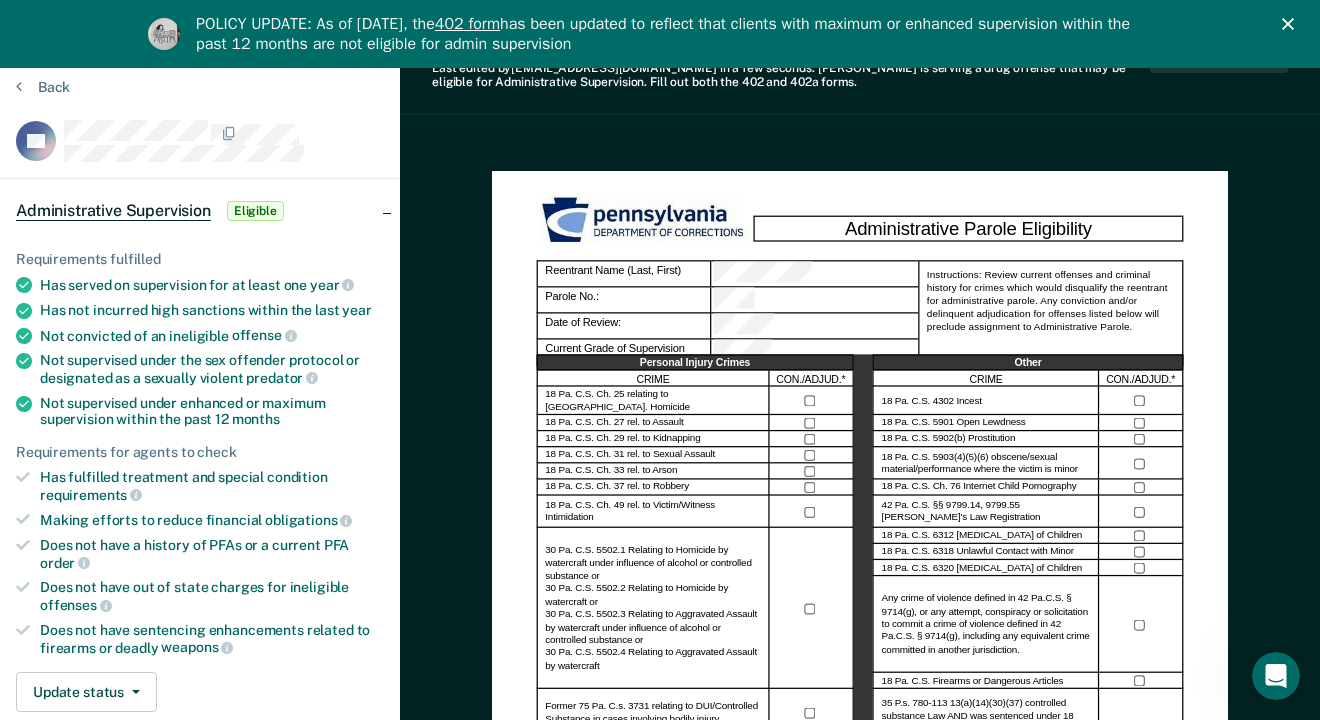 scroll, scrollTop: 0, scrollLeft: 0, axis: both 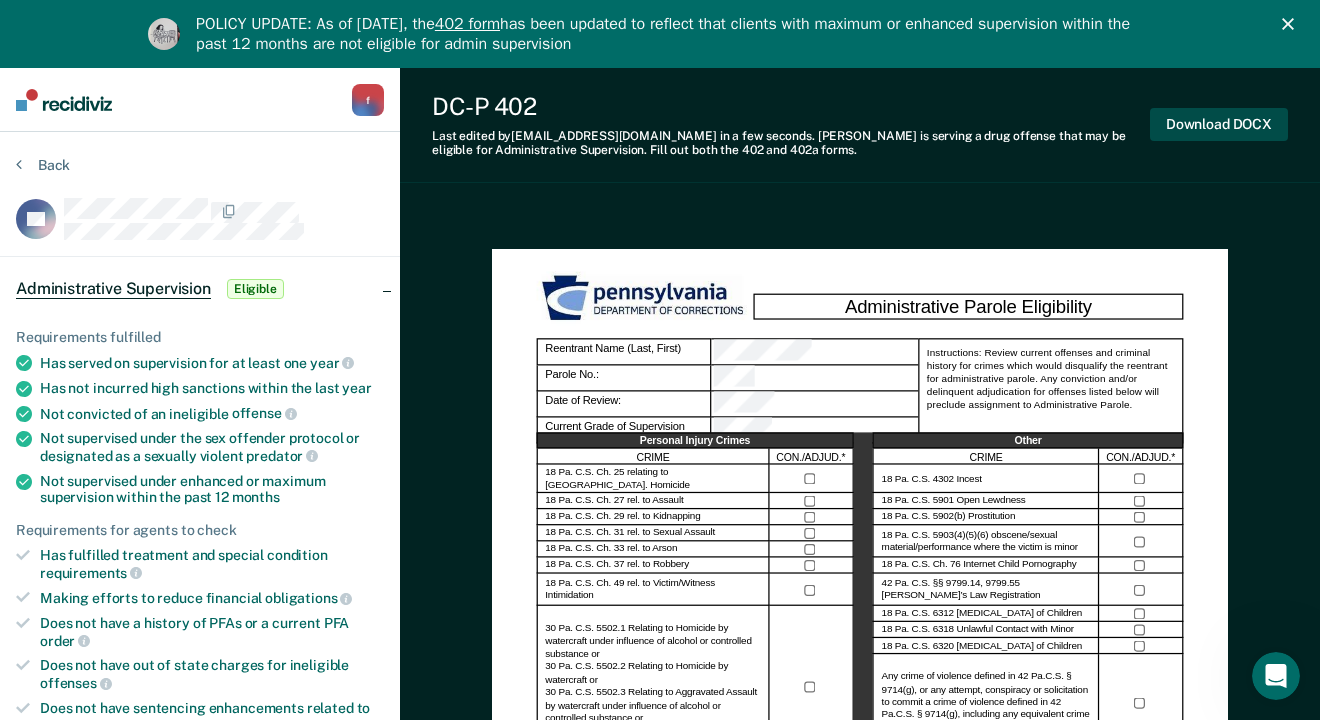 click on "Download DOCX" at bounding box center (1219, 124) 